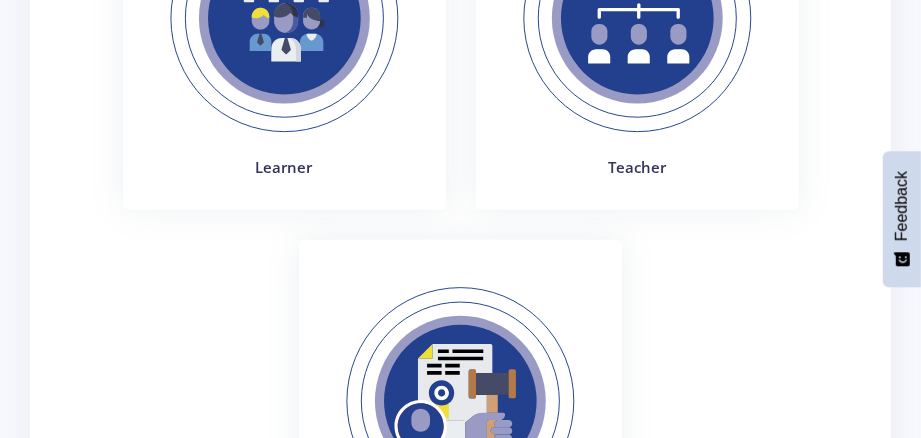 scroll, scrollTop: 198, scrollLeft: 0, axis: vertical 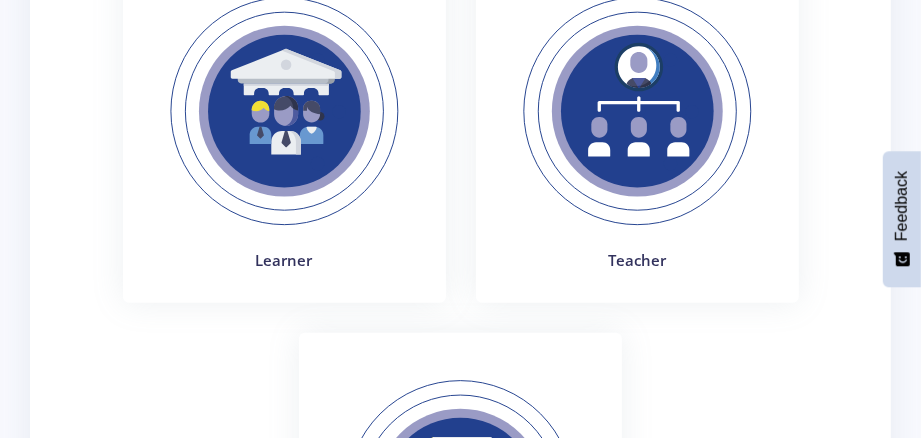 click at bounding box center [284, 111] 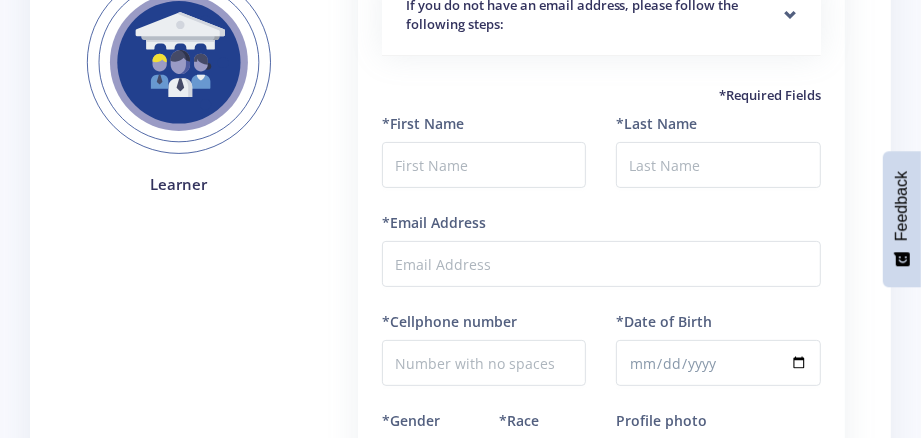 scroll, scrollTop: 238, scrollLeft: 0, axis: vertical 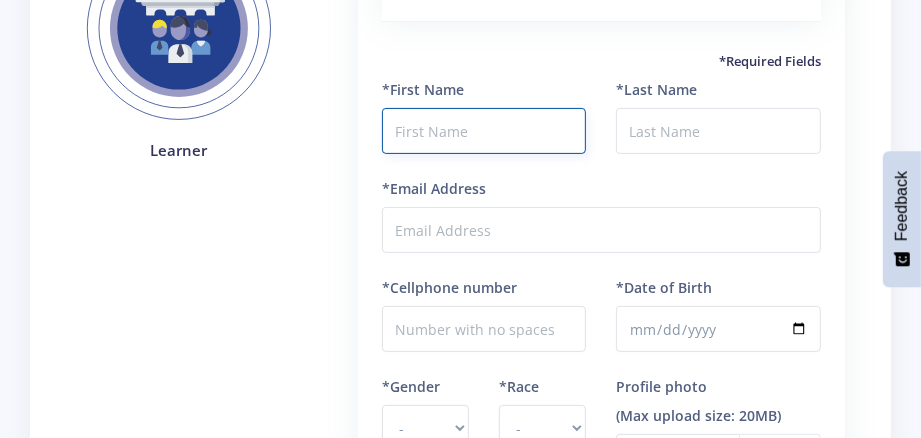 click at bounding box center [484, 131] 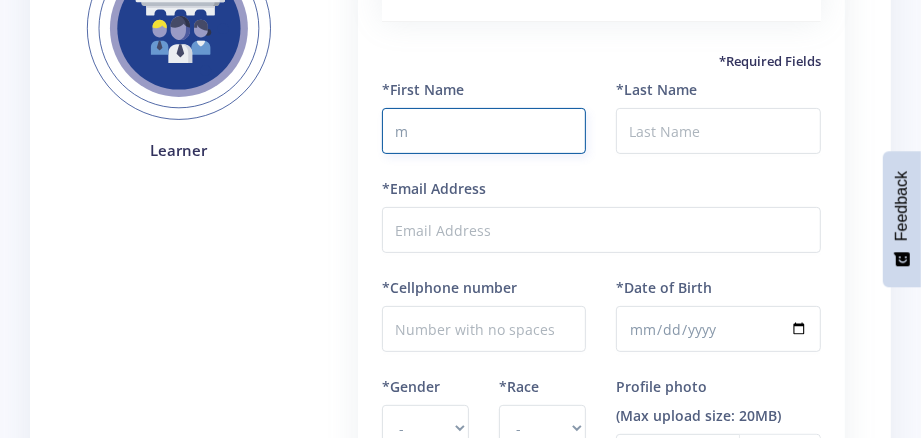 type on "[FIRST]" 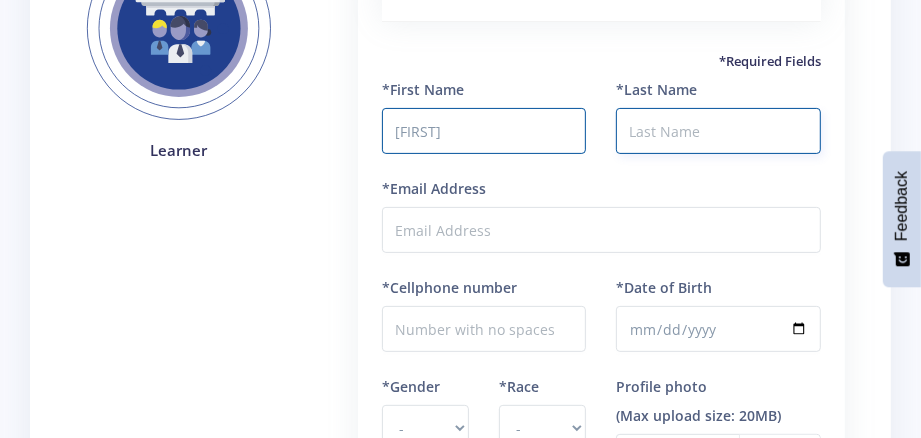 type on "[LAST]" 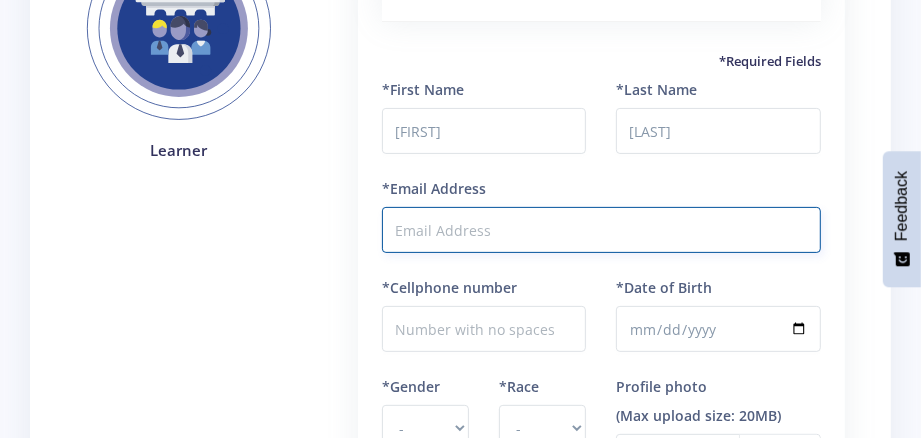 click on "*Email Address" at bounding box center [601, 230] 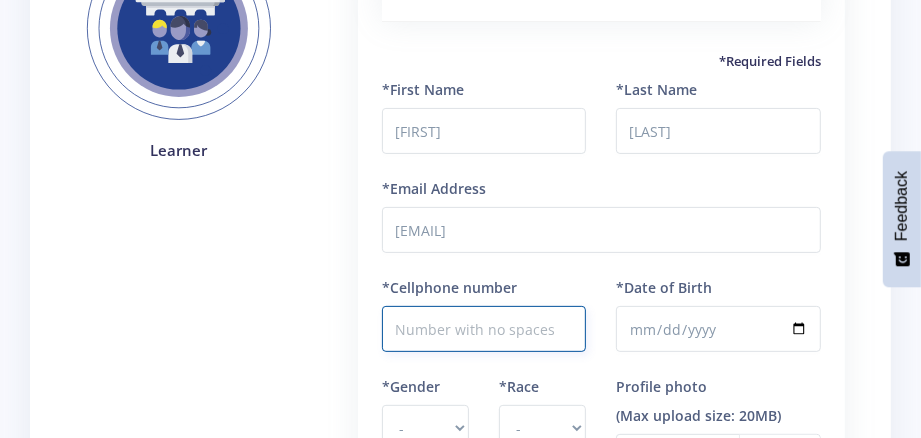 click on "*Cellphone number" at bounding box center (484, 329) 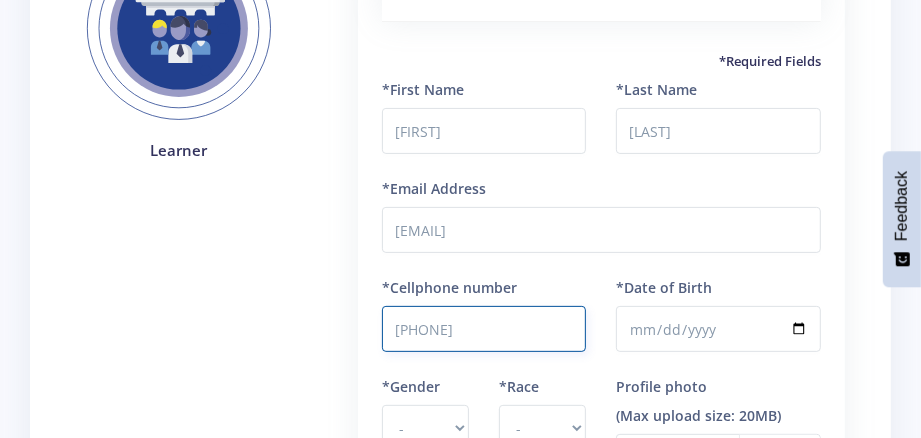 type on "[PHONE]" 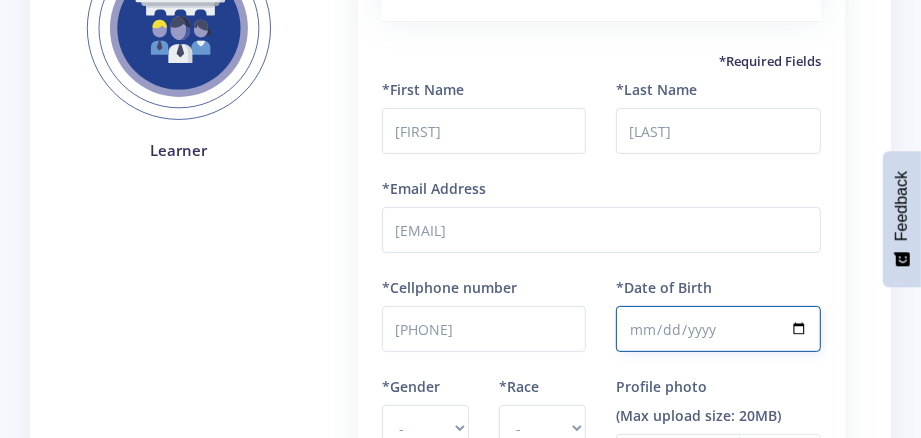 click on "*Date of Birth" at bounding box center (718, 329) 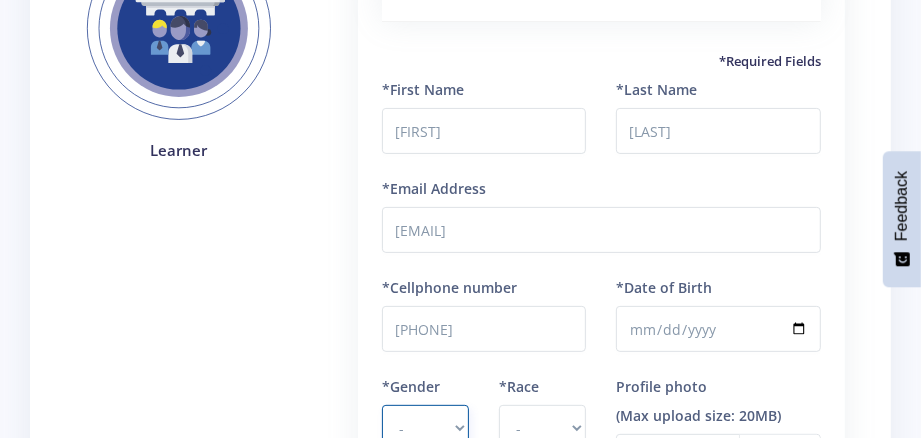 click on "-
Male
Female" at bounding box center [425, 428] 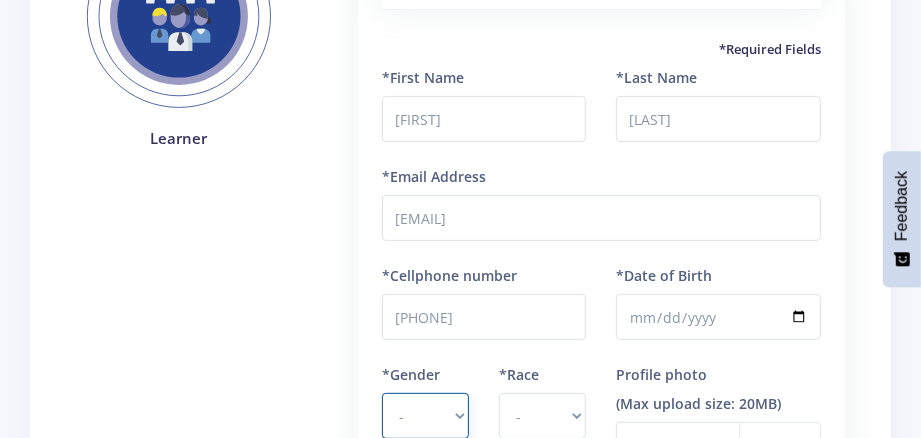 select on "M" 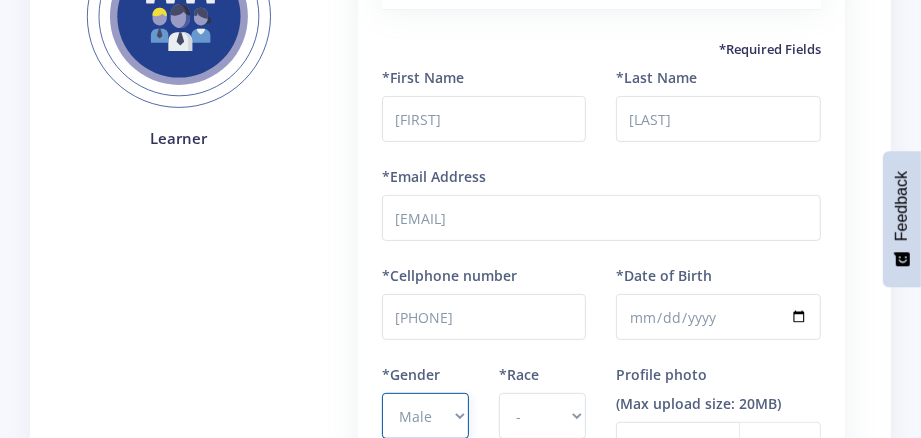 click on "-
Male
Female" at bounding box center [425, 416] 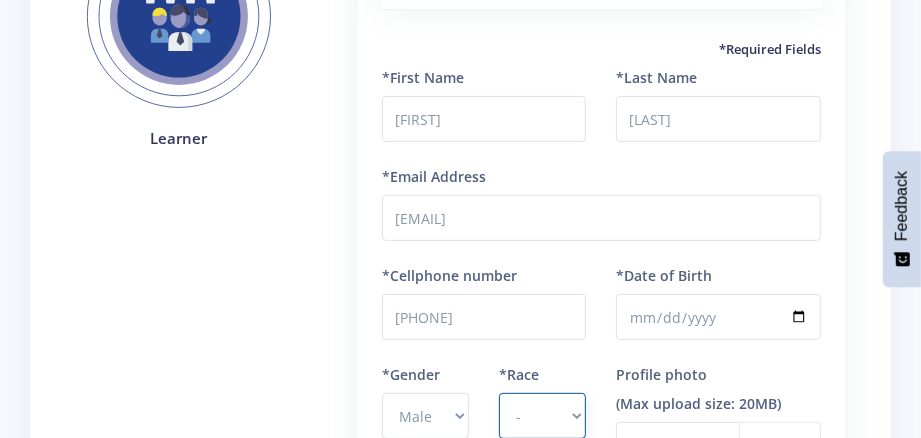 click on "-
African
Asian
Coloured
Indian
White
Other" at bounding box center [542, 416] 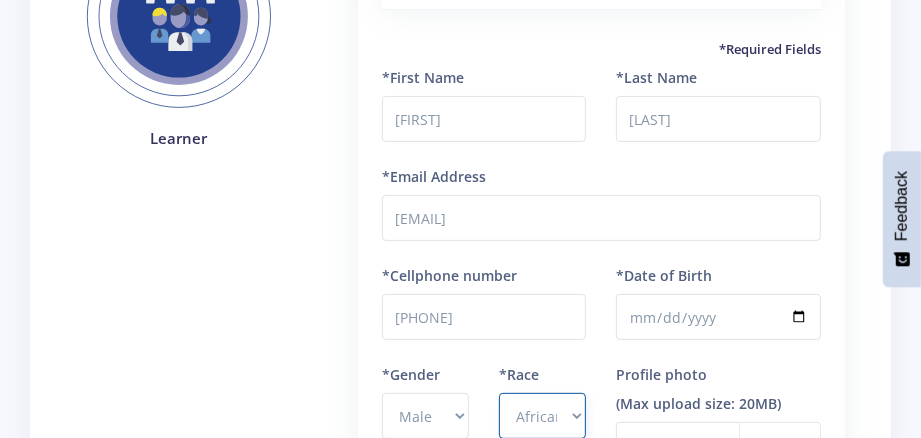 click on "-
African
Asian
Coloured
Indian
White
Other" at bounding box center (542, 416) 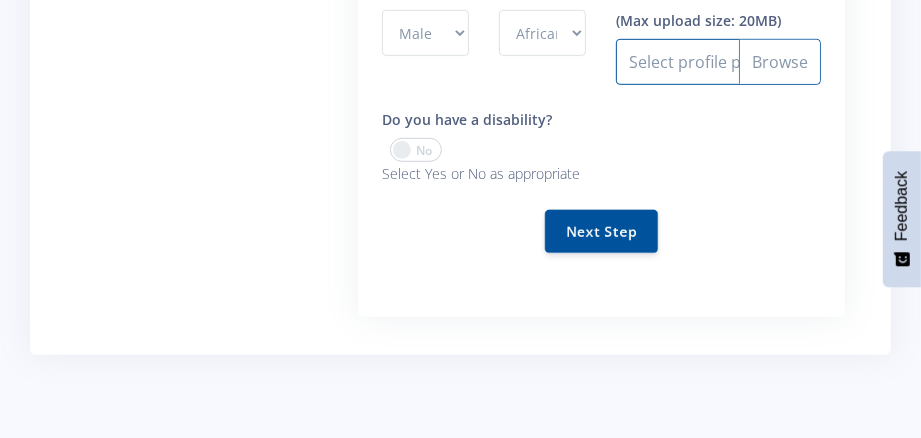 click on "Profile photo" at bounding box center [718, 62] 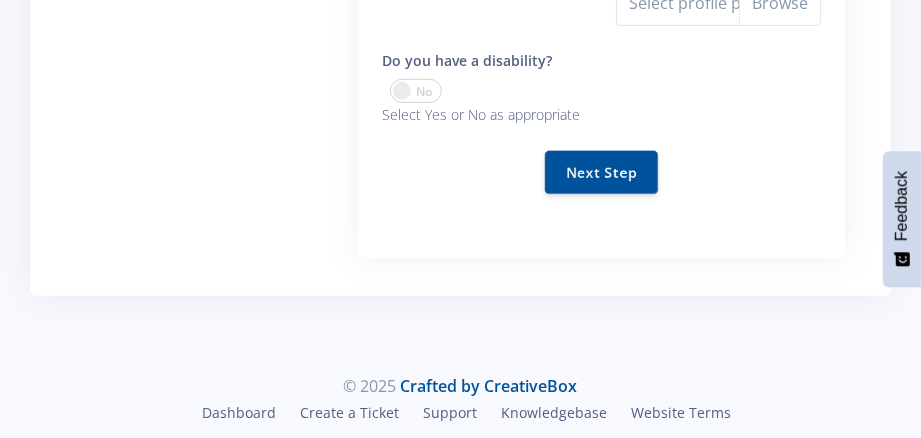 scroll, scrollTop: 726, scrollLeft: 0, axis: vertical 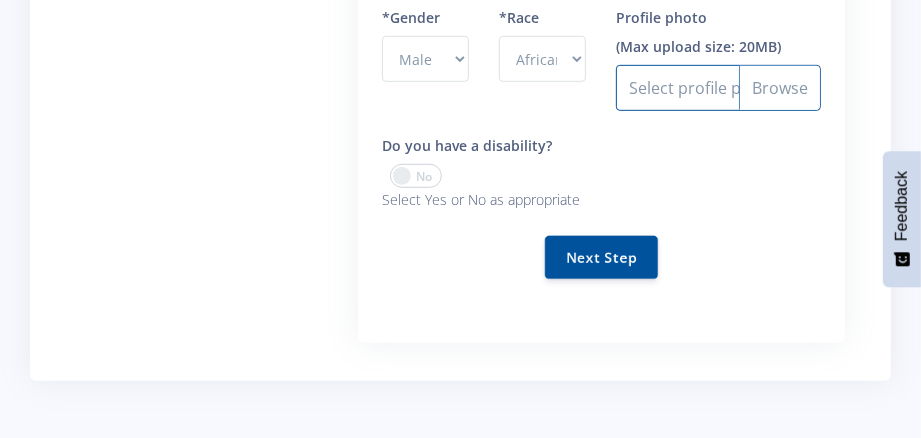 click on "Profile photo" at bounding box center (718, 88) 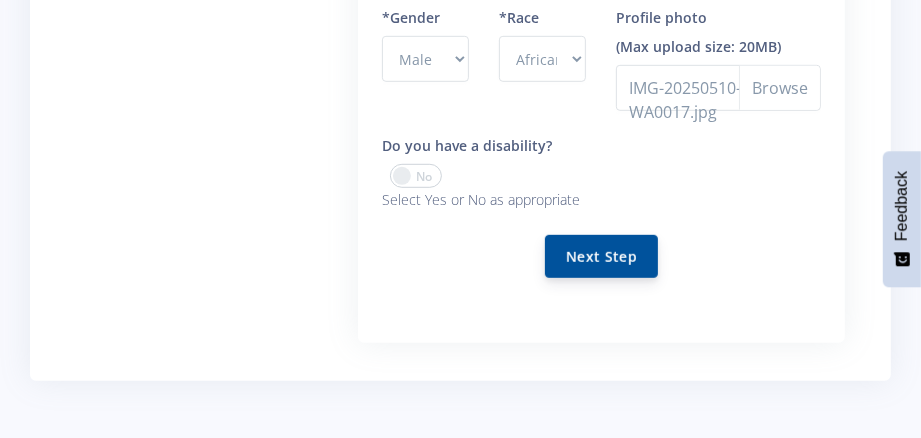 click on "Next
Step" at bounding box center (601, 256) 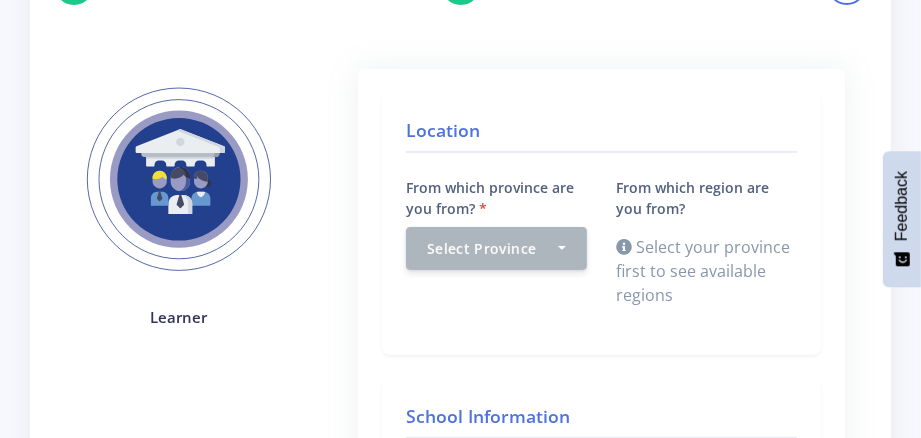scroll, scrollTop: 238, scrollLeft: 0, axis: vertical 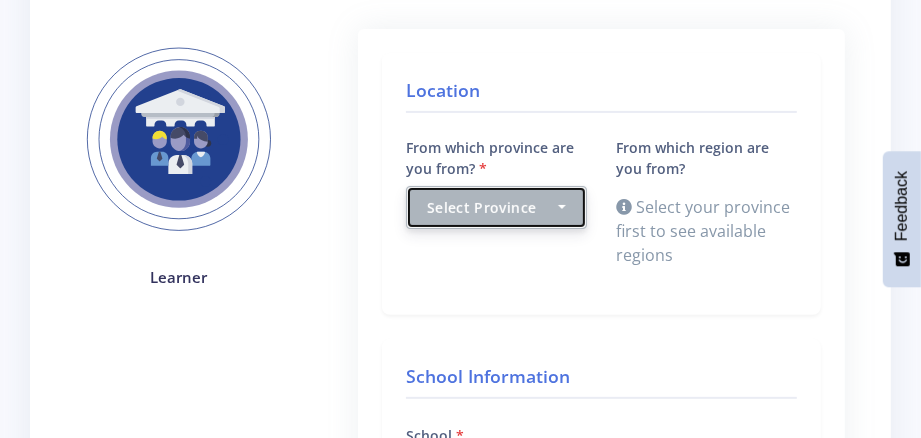 click on "Select Province" at bounding box center [496, 207] 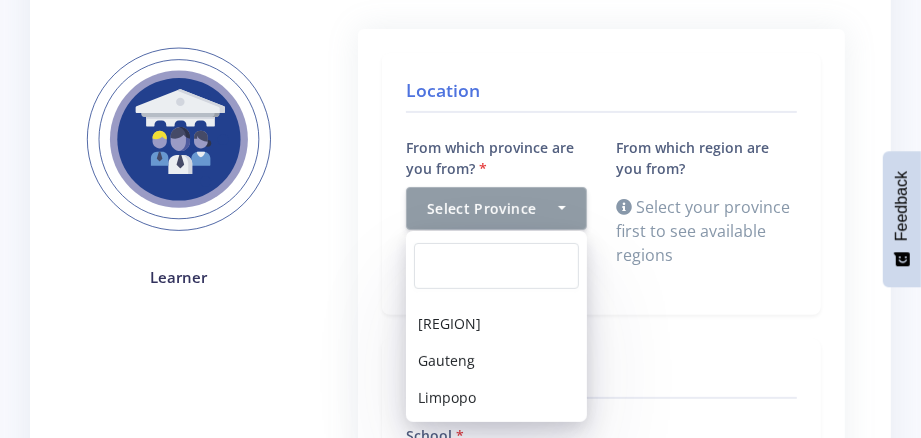 scroll, scrollTop: 239, scrollLeft: 0, axis: vertical 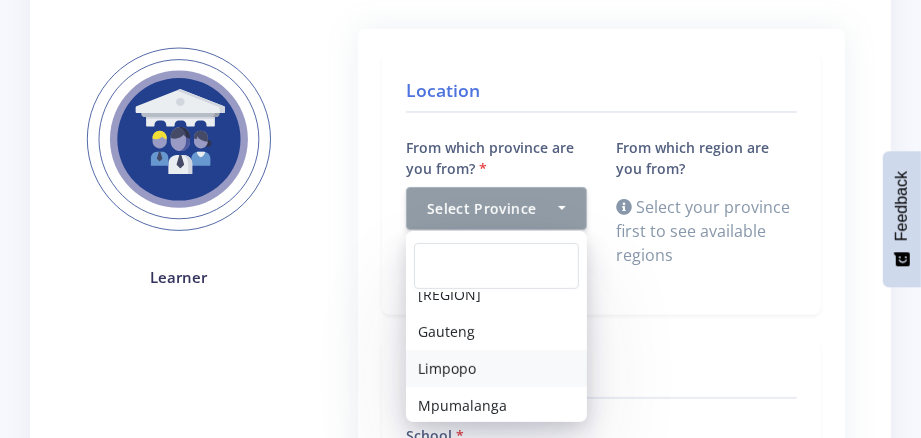 click on "Limpopo" at bounding box center [496, 368] 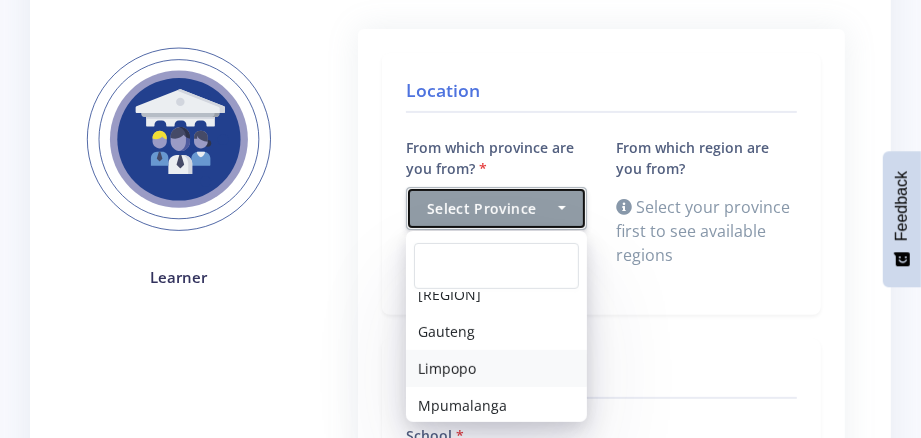 select on "8" 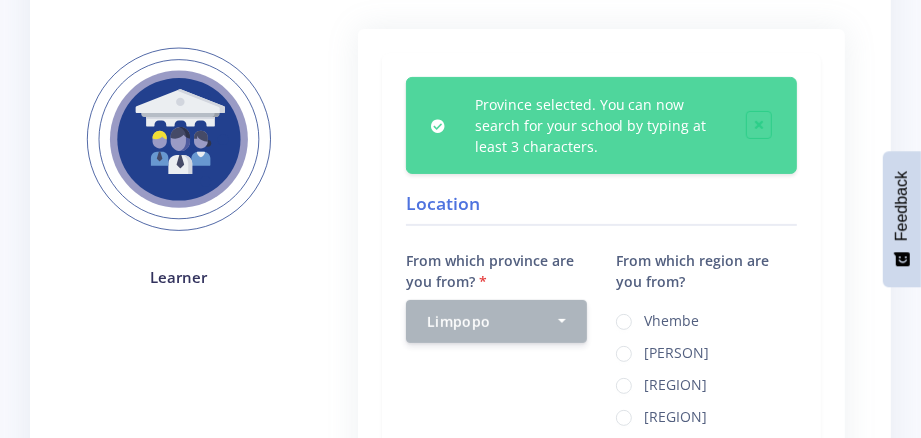 click on "[REGION]" at bounding box center [675, 382] 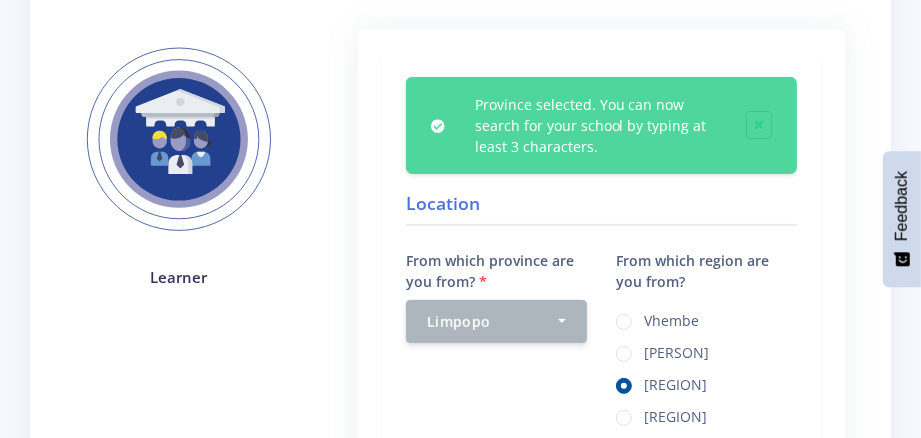 click on "[REGION]" at bounding box center [650, 410] 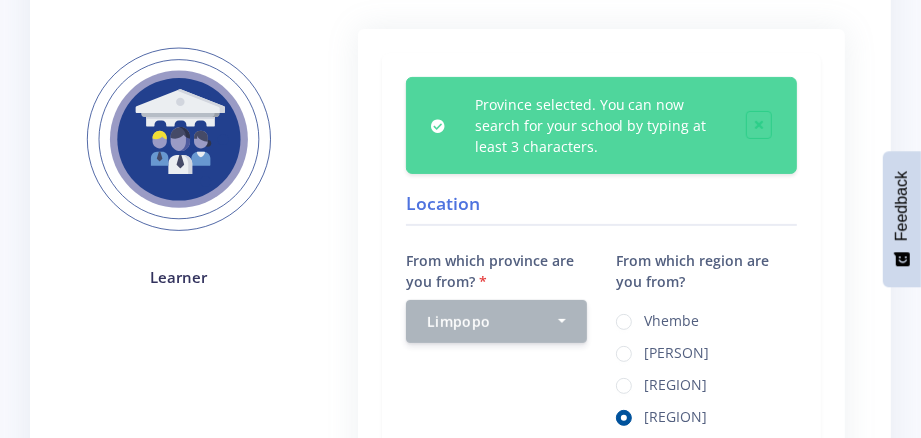 click on "[REGION]" at bounding box center (650, 378) 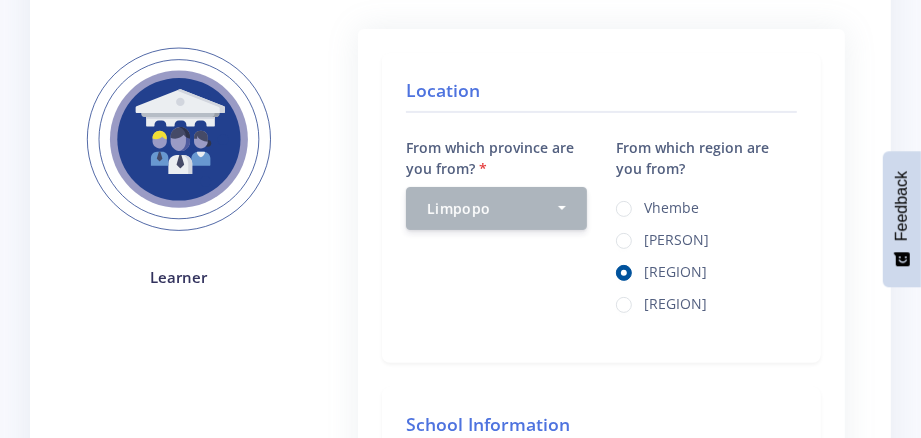 click on "Location
From which province are you from?
Select Province
Western Cape
Eastern Cape
North West" at bounding box center (601, 710) 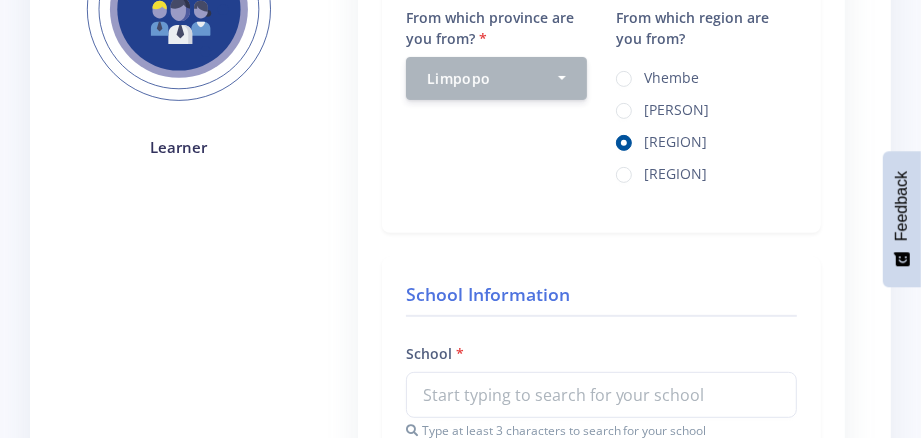 scroll, scrollTop: 397, scrollLeft: 0, axis: vertical 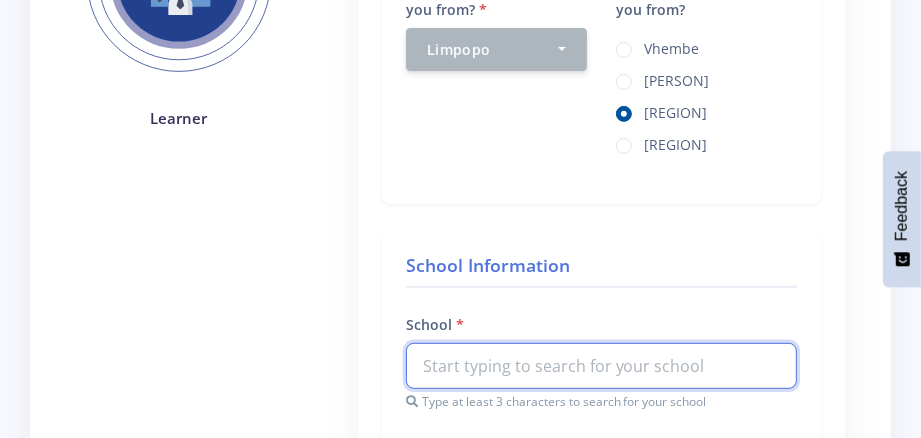 click at bounding box center (601, 366) 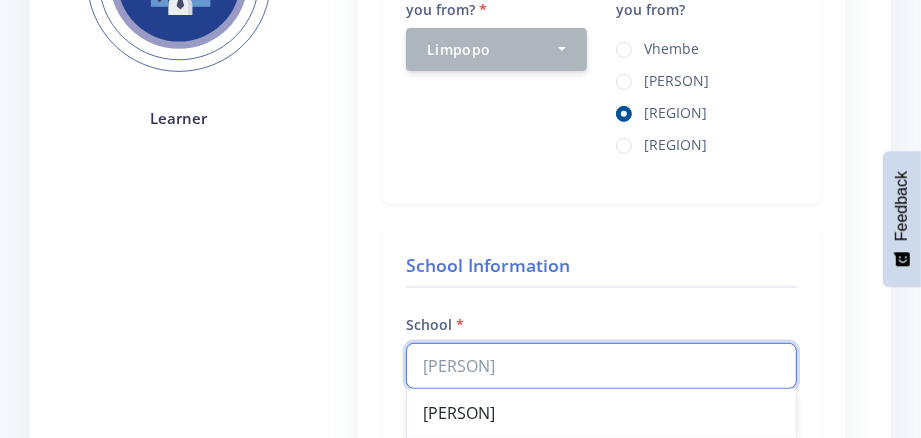scroll, scrollTop: 780, scrollLeft: 0, axis: vertical 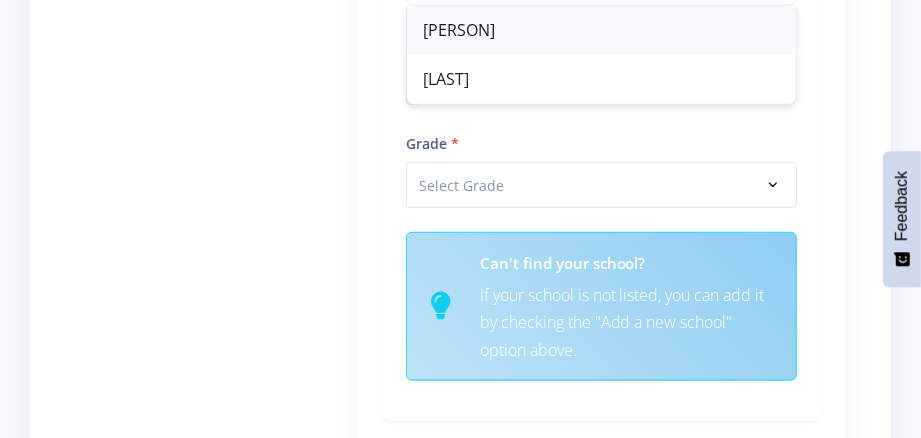 click on "[PERSON]" at bounding box center (601, 30) 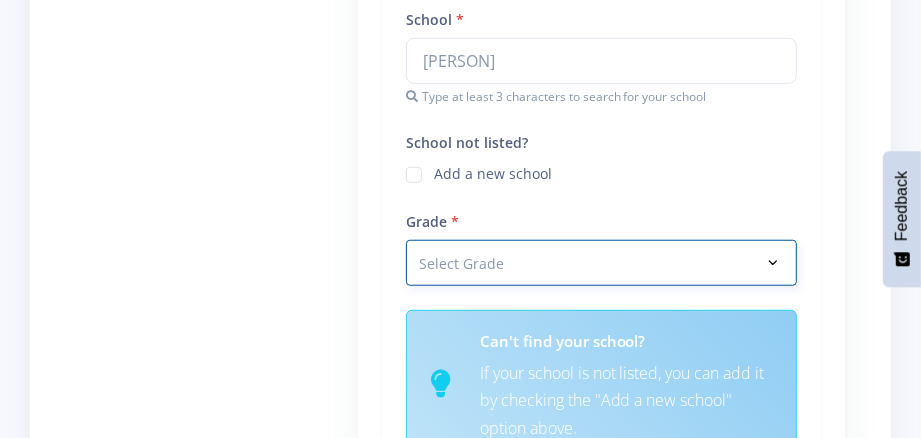 click on "Select Grade
Grade 4
Grade 5
Grade 6
Grade 7" at bounding box center (601, 263) 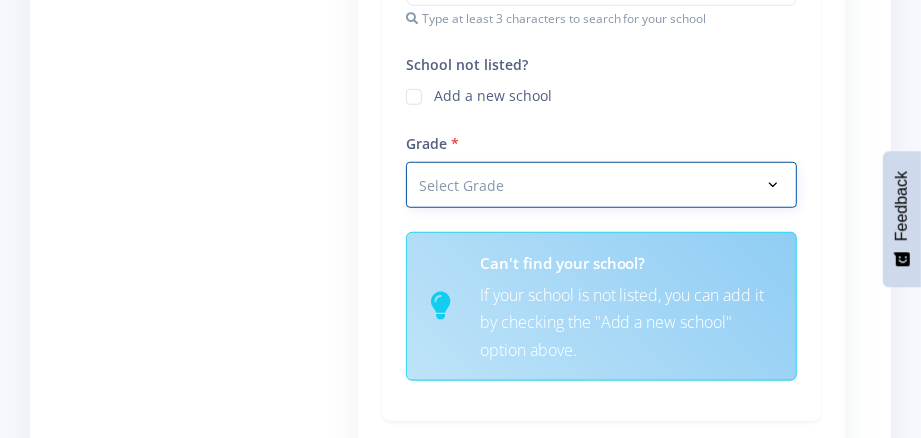 select on "Grade 10" 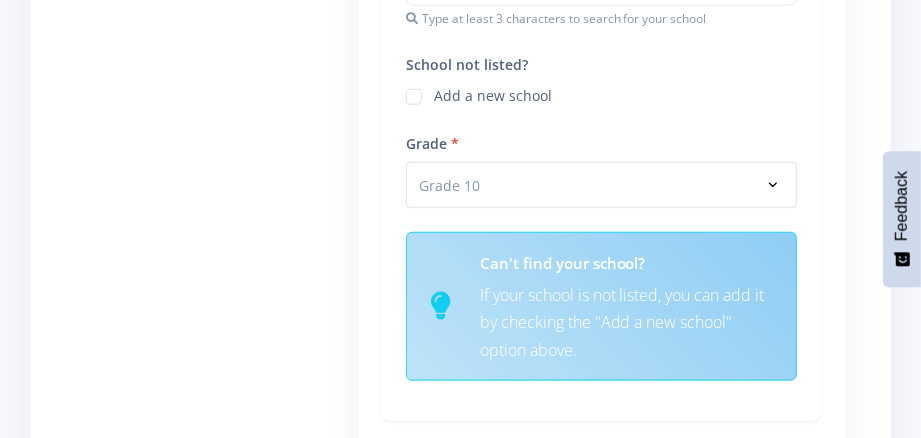 click on "School Information
School
[PERSON]
[PERSON] [LAST]
Type at least 3 characters to search for your school
School not listed?" at bounding box center [601, 133] 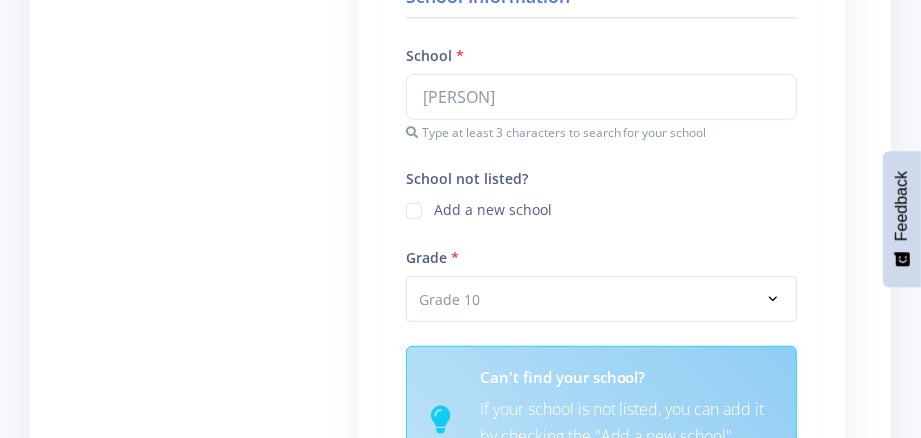 scroll, scrollTop: 661, scrollLeft: 0, axis: vertical 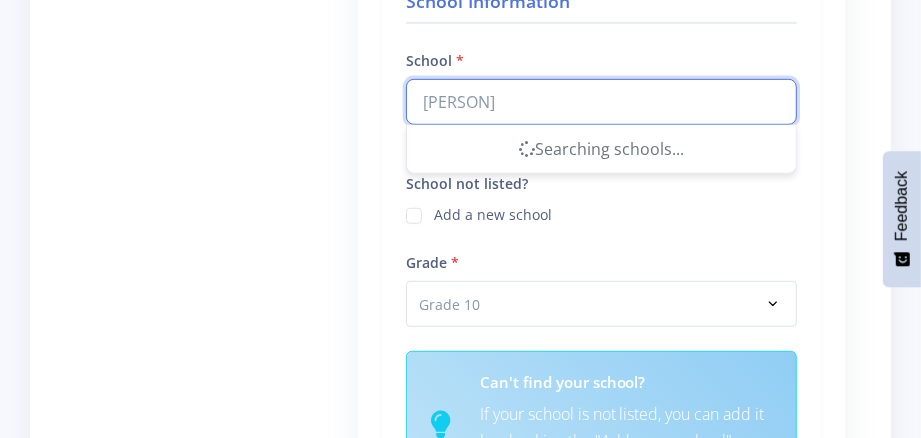 click on "[PERSON]" at bounding box center [601, 102] 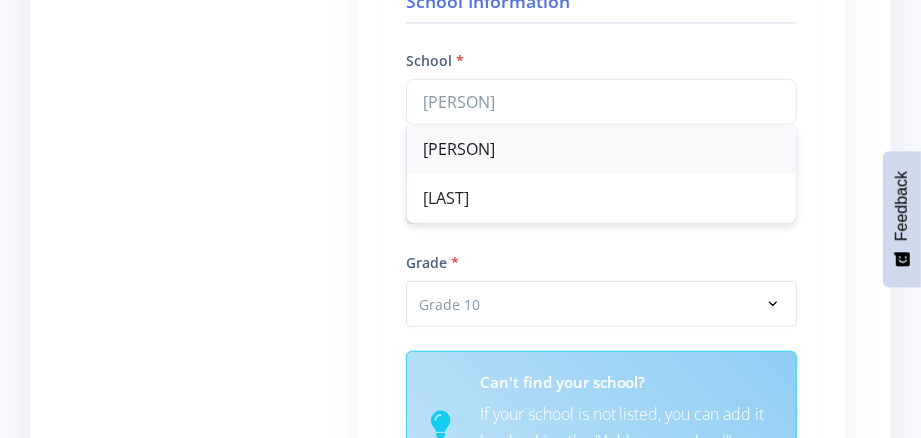 click on "[PERSON]" at bounding box center [601, 149] 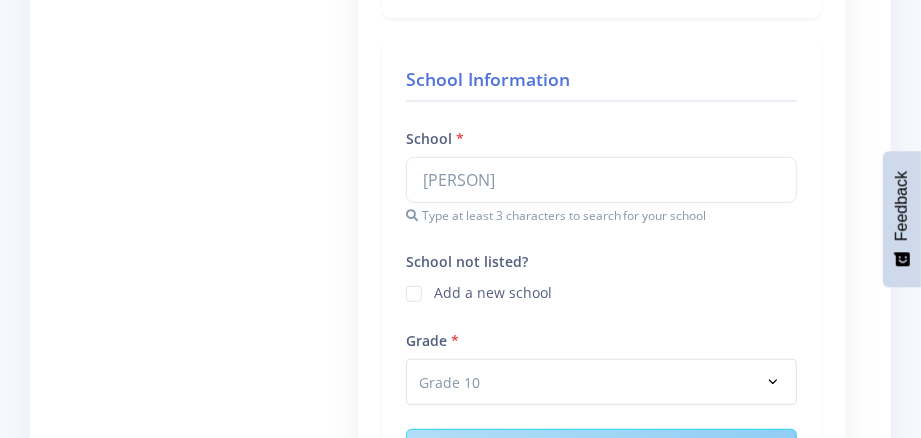 click on "School selected: [PERSON]
Location
From which province are you from?
Select Province
Limpopo   Select Province School [PERSON]" at bounding box center (601, 326) 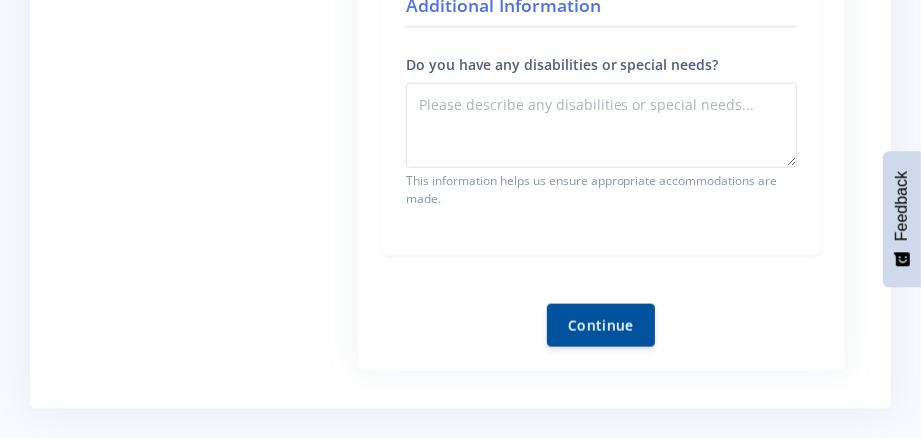 scroll, scrollTop: 1297, scrollLeft: 0, axis: vertical 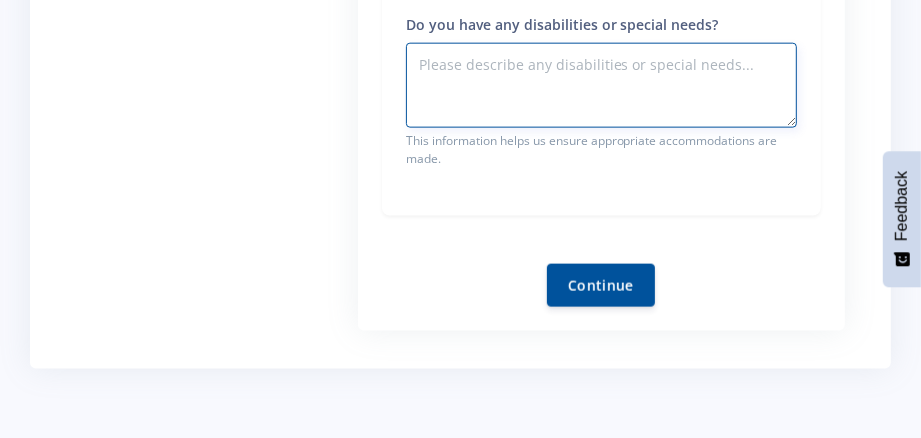 click on "Do you have any disabilities or special needs?" at bounding box center [601, 85] 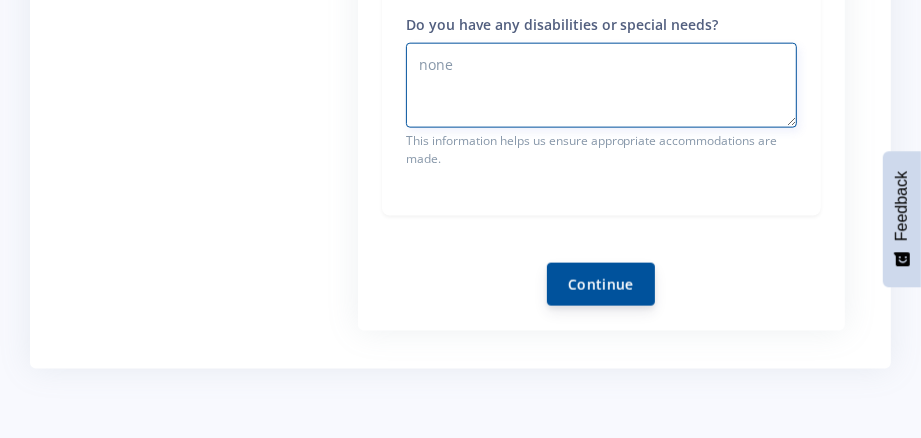 type on "none" 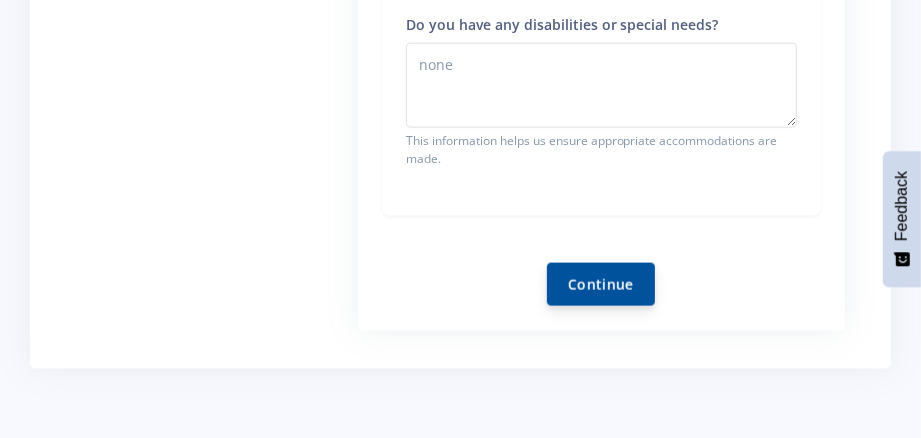 click on "Continue" at bounding box center [601, 284] 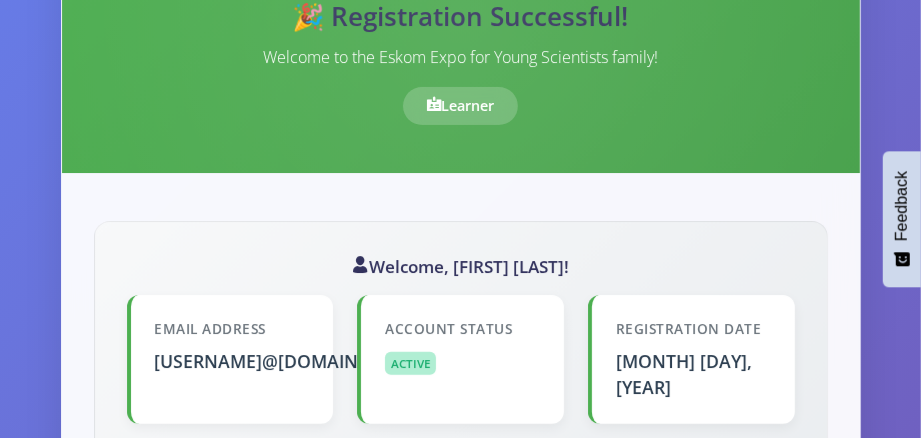 scroll, scrollTop: 0, scrollLeft: 0, axis: both 